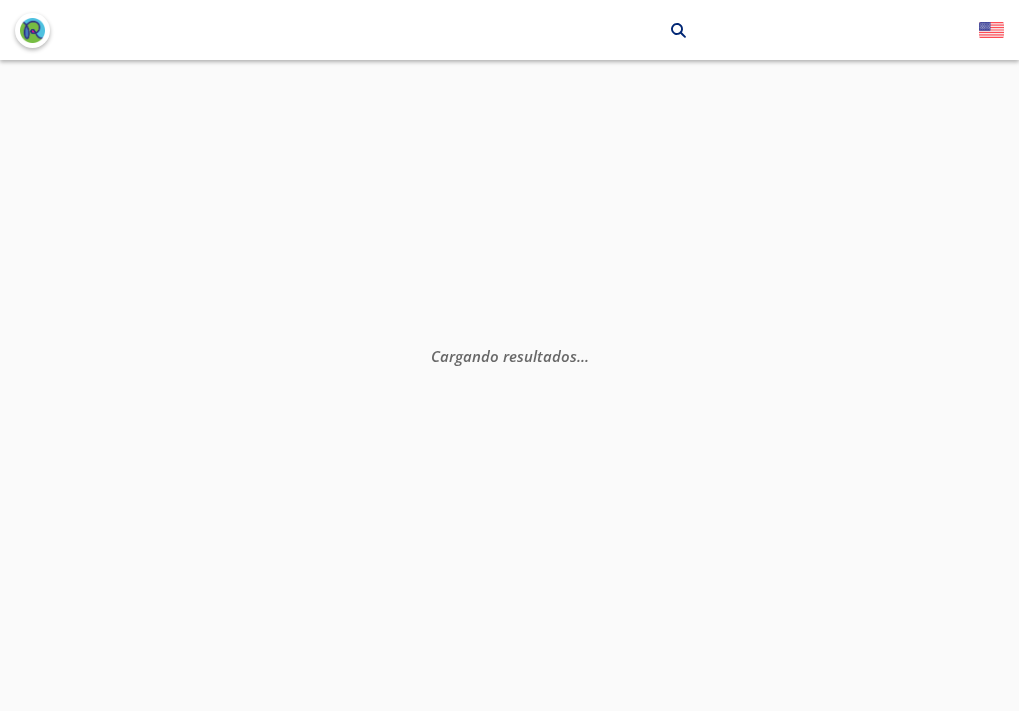 scroll, scrollTop: 0, scrollLeft: 0, axis: both 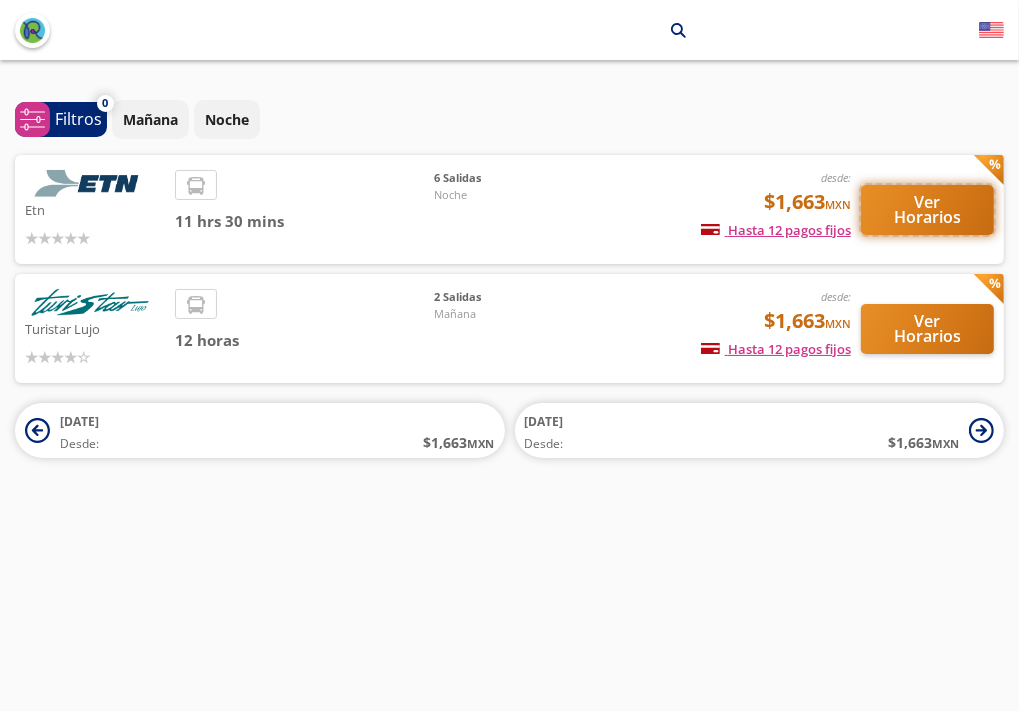 click on "Ver Horarios" at bounding box center (927, 210) 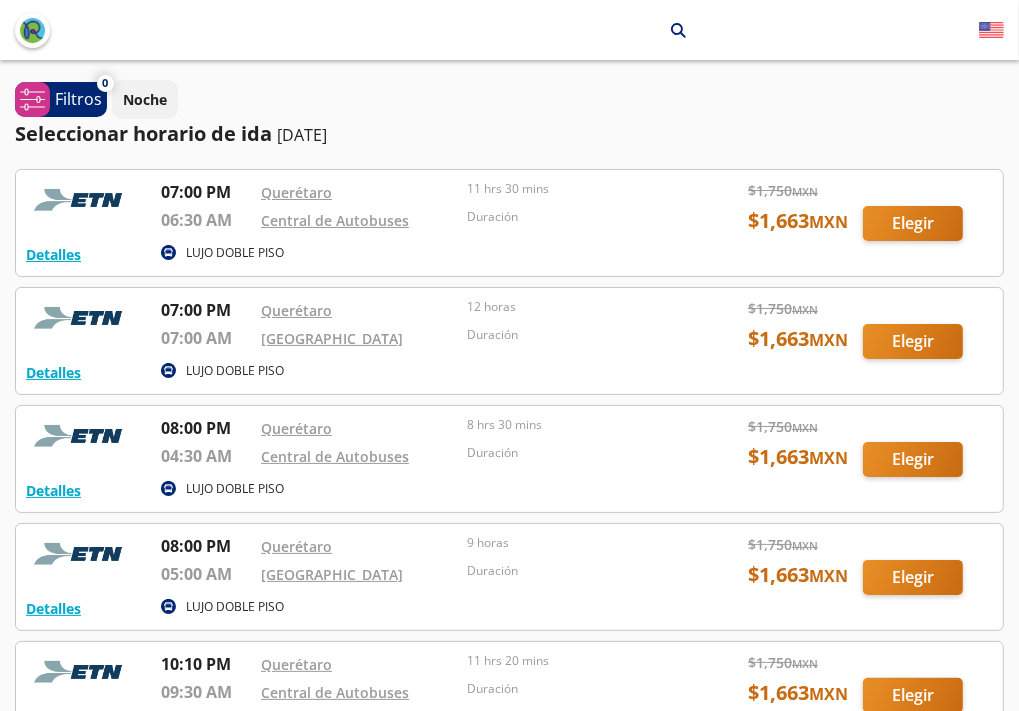 click at bounding box center (509, 223) 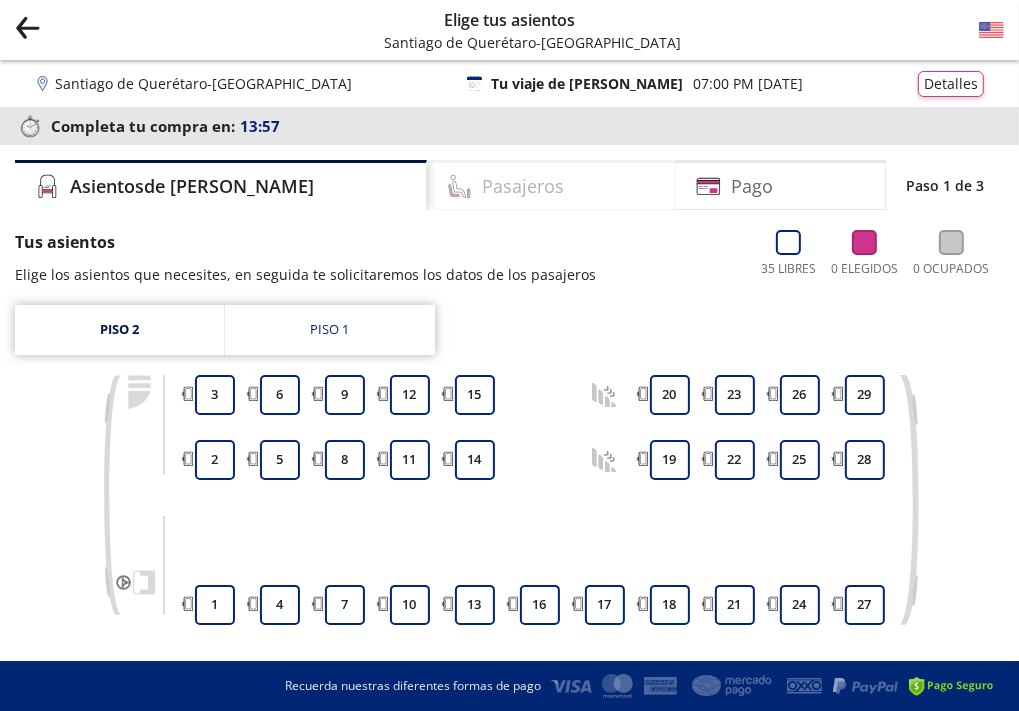 click on "Pasajeros" at bounding box center (523, 186) 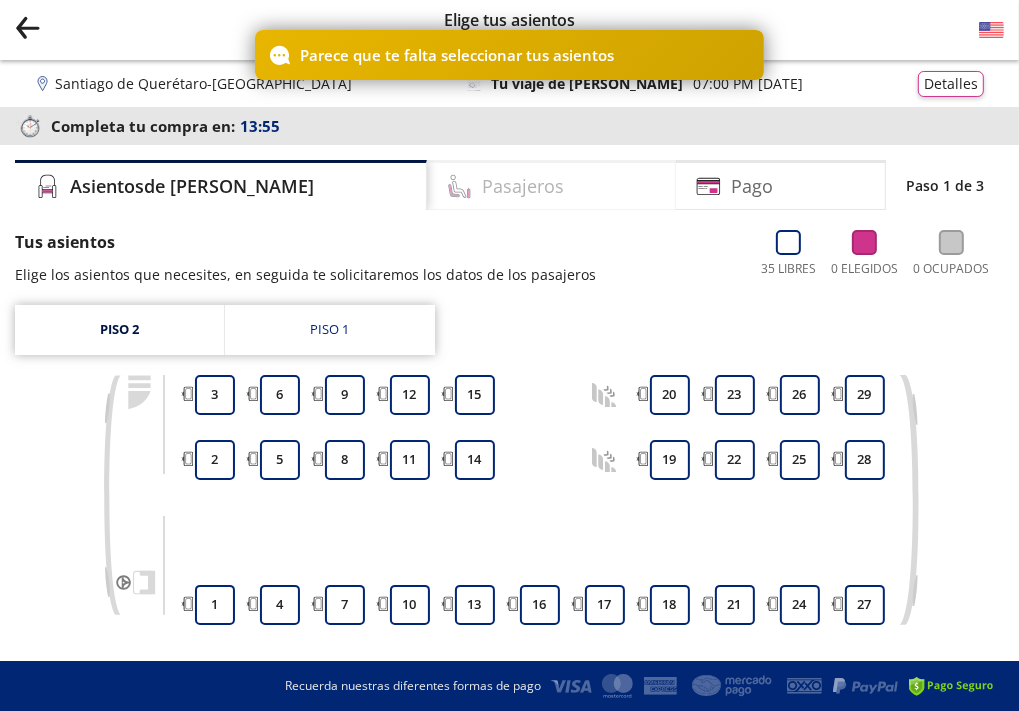 click on "Pasajeros" at bounding box center [523, 186] 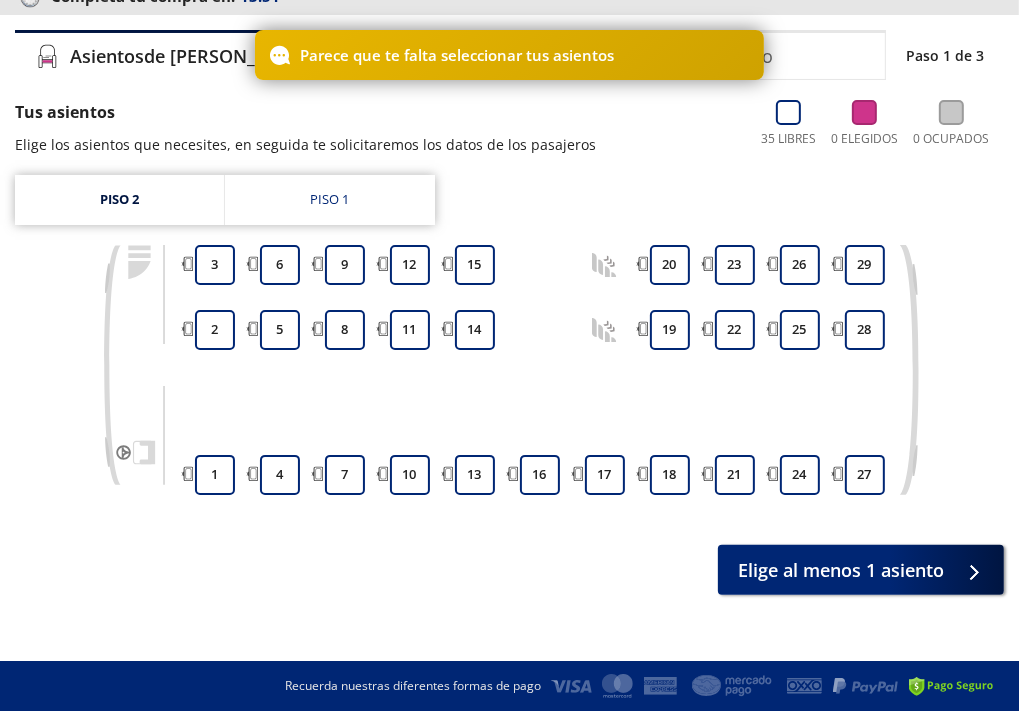 scroll, scrollTop: 140, scrollLeft: 0, axis: vertical 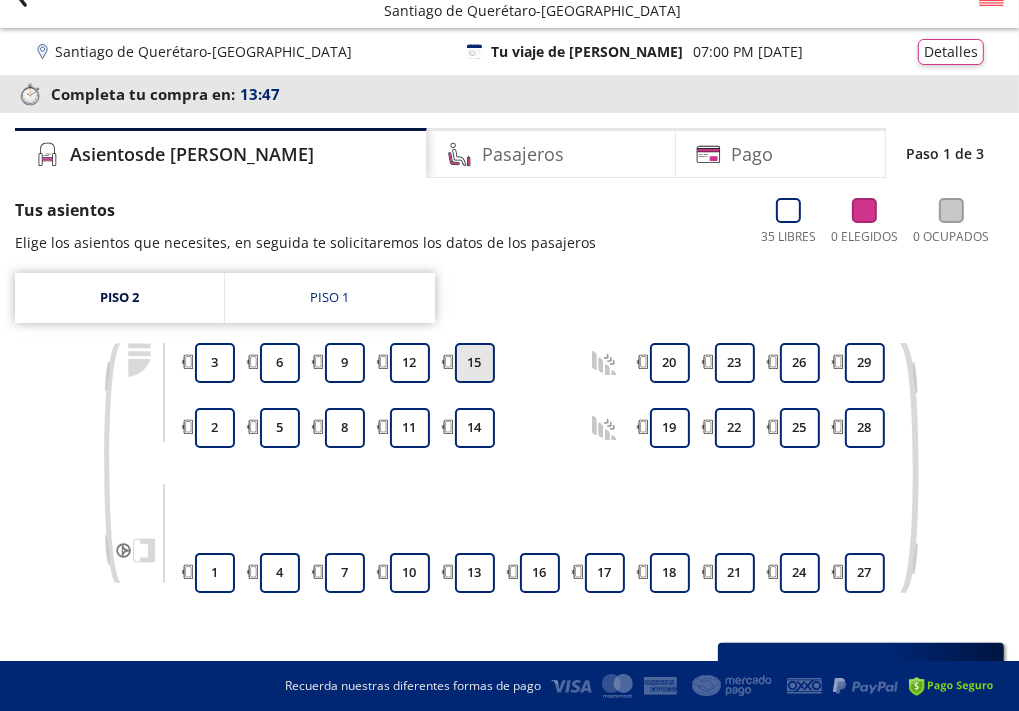 click on "15" at bounding box center [475, 363] 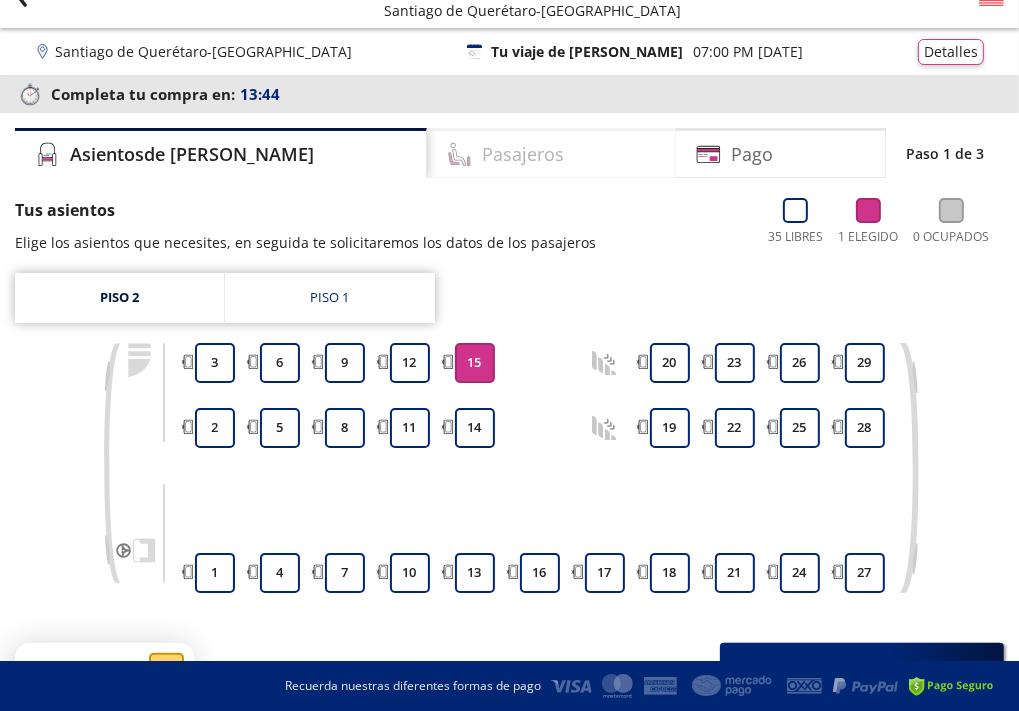 click on "Pasajeros" at bounding box center [523, 154] 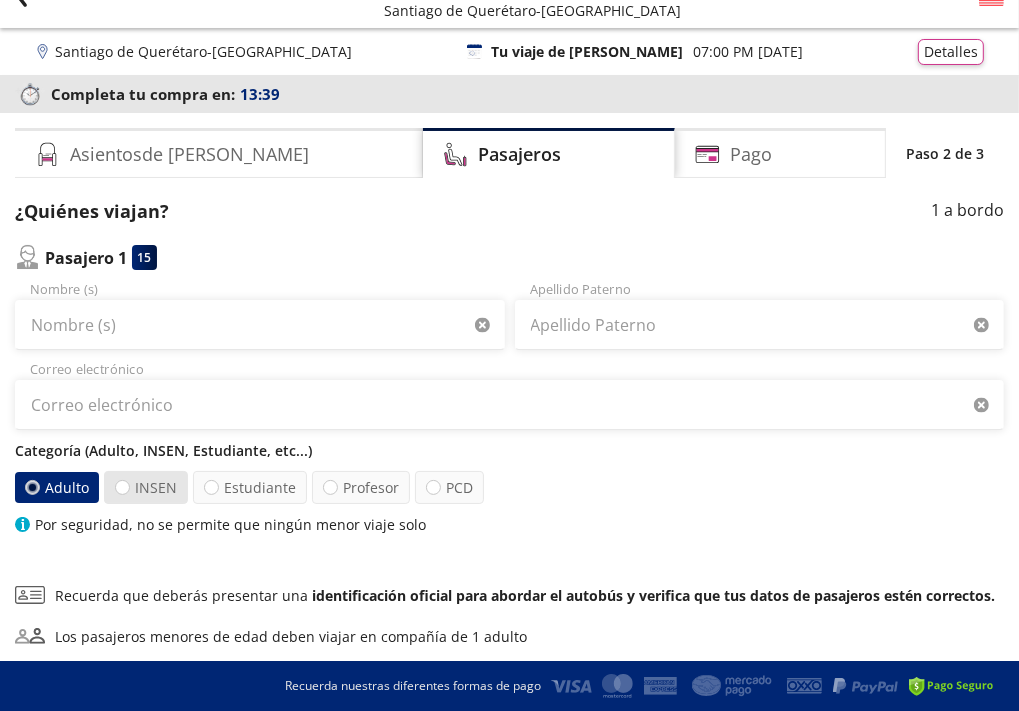 click on "INSEN" at bounding box center [146, 487] 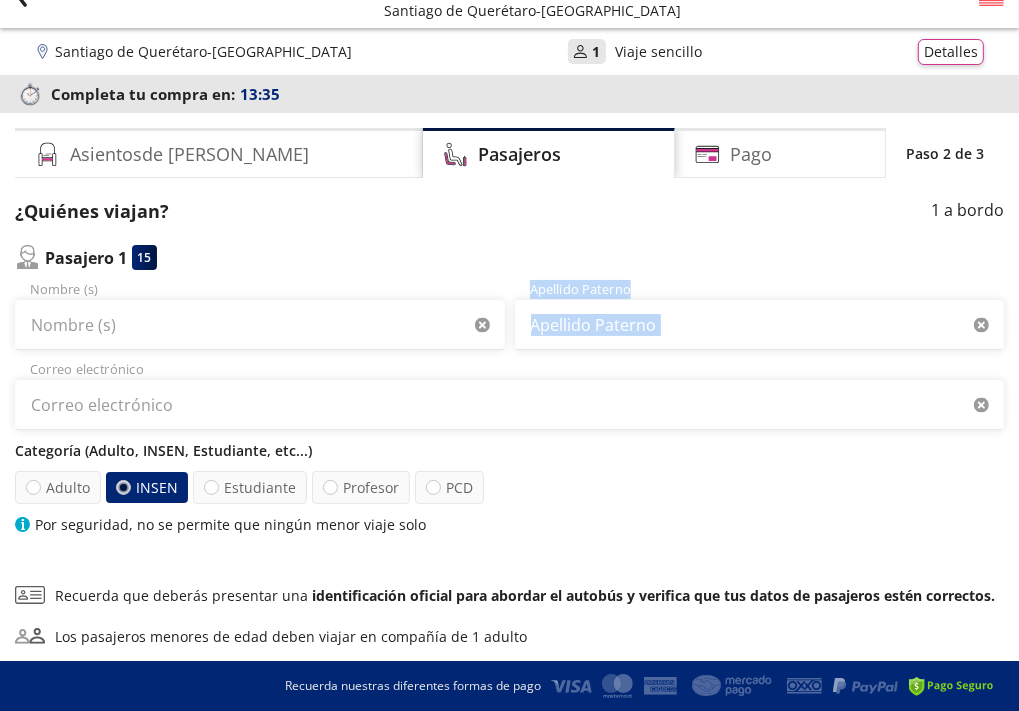 drag, startPoint x: 1017, startPoint y: 320, endPoint x: 1021, endPoint y: 401, distance: 81.09871 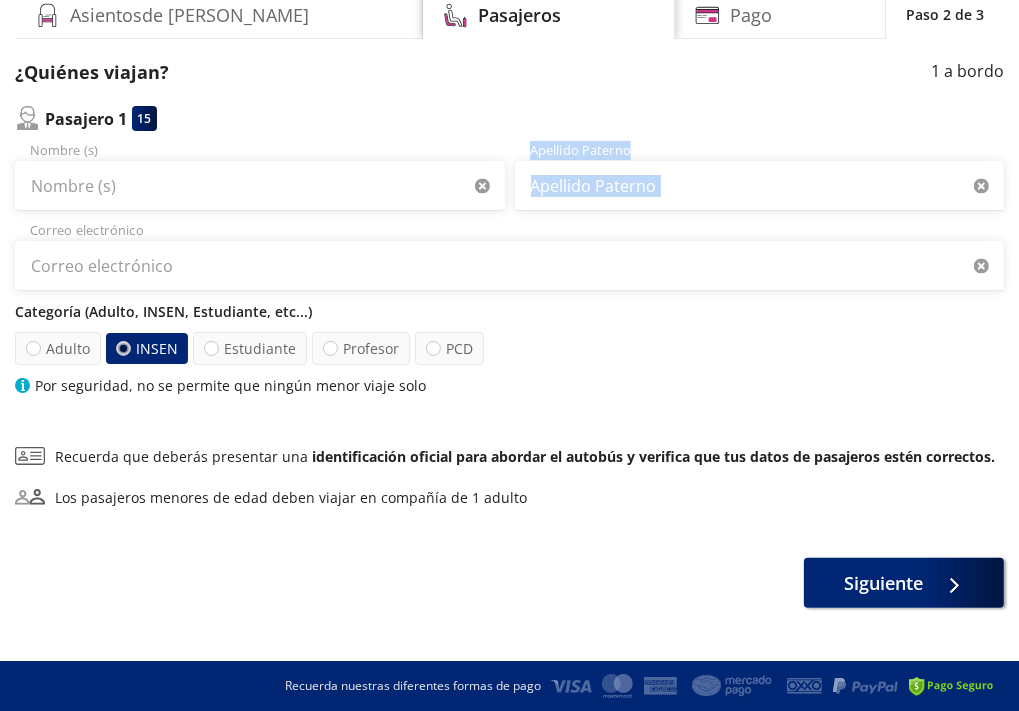scroll, scrollTop: 193, scrollLeft: 0, axis: vertical 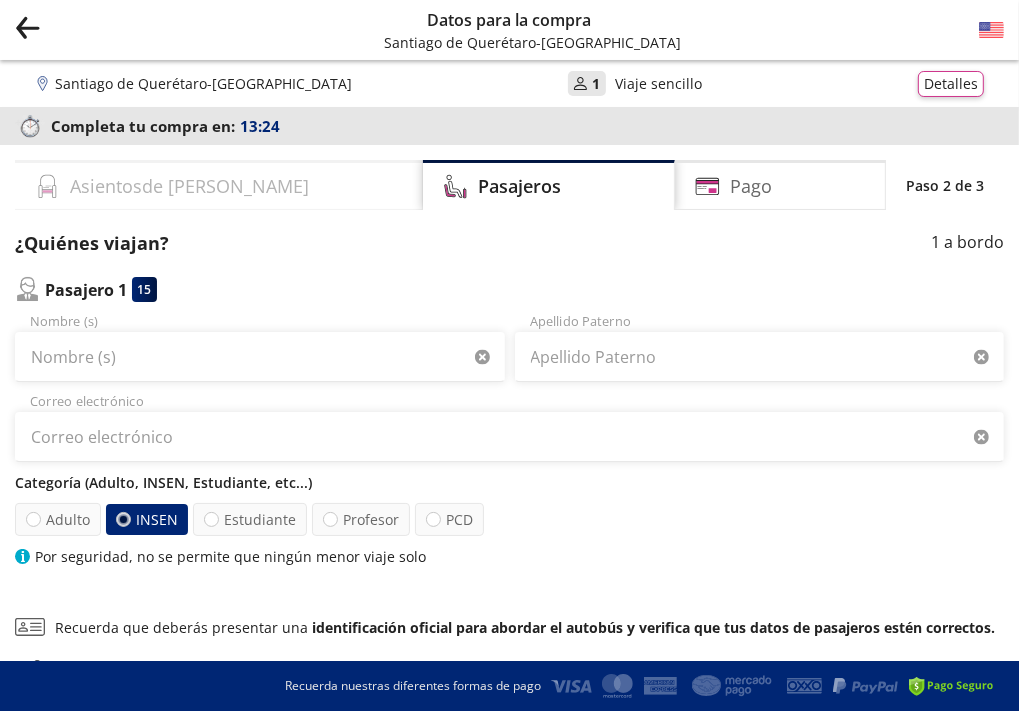 click on "Asientos  de [PERSON_NAME]" at bounding box center (189, 186) 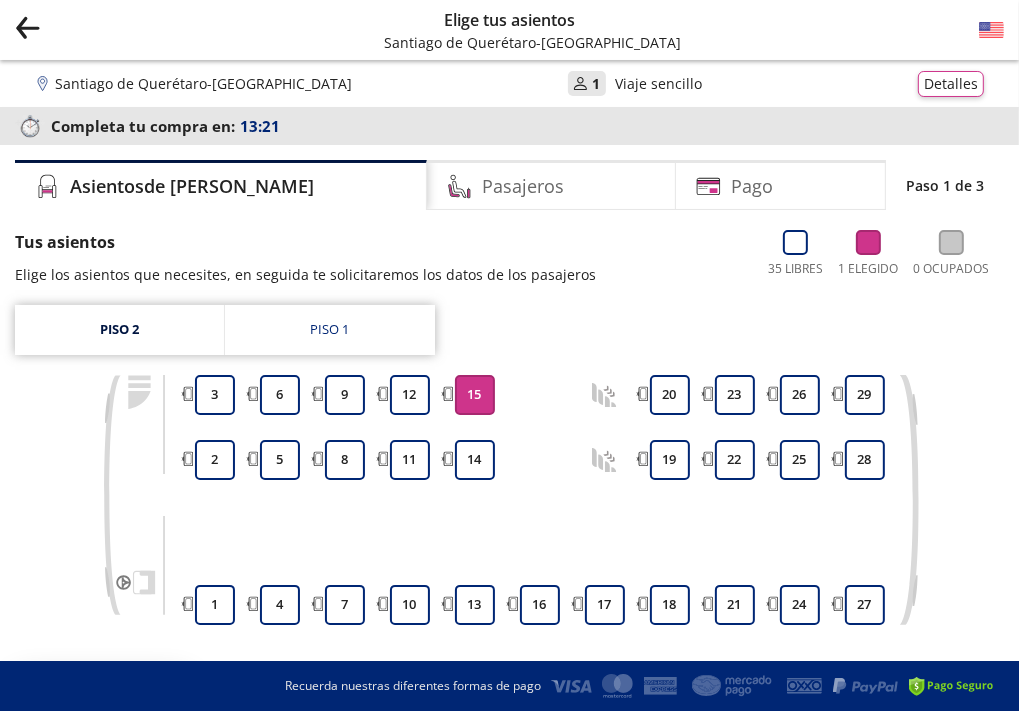 click 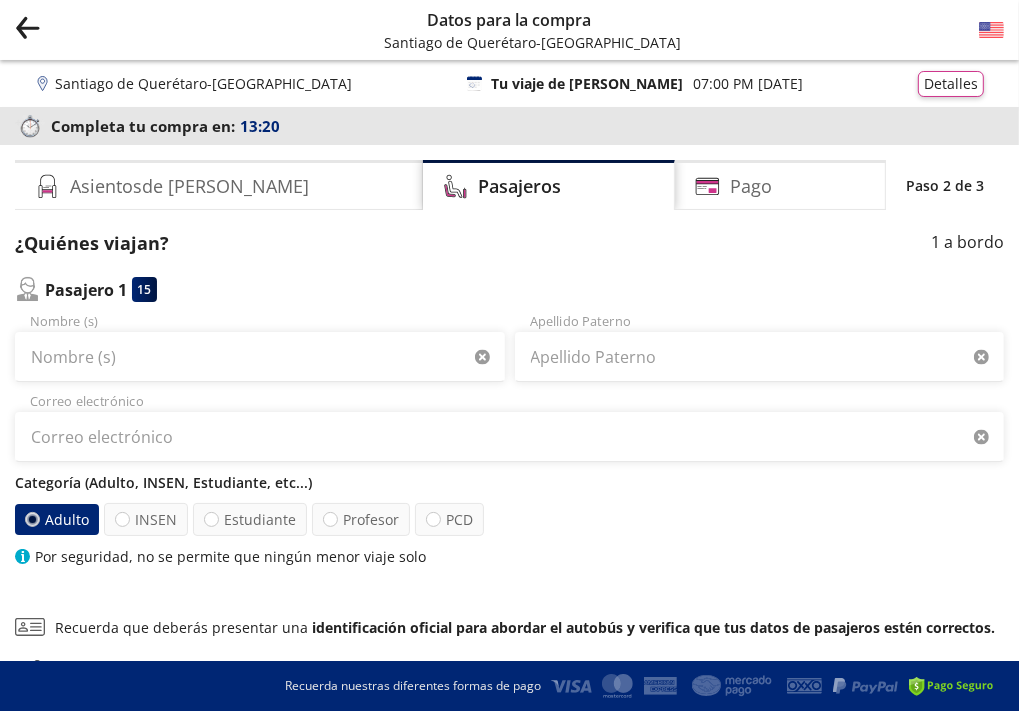 click 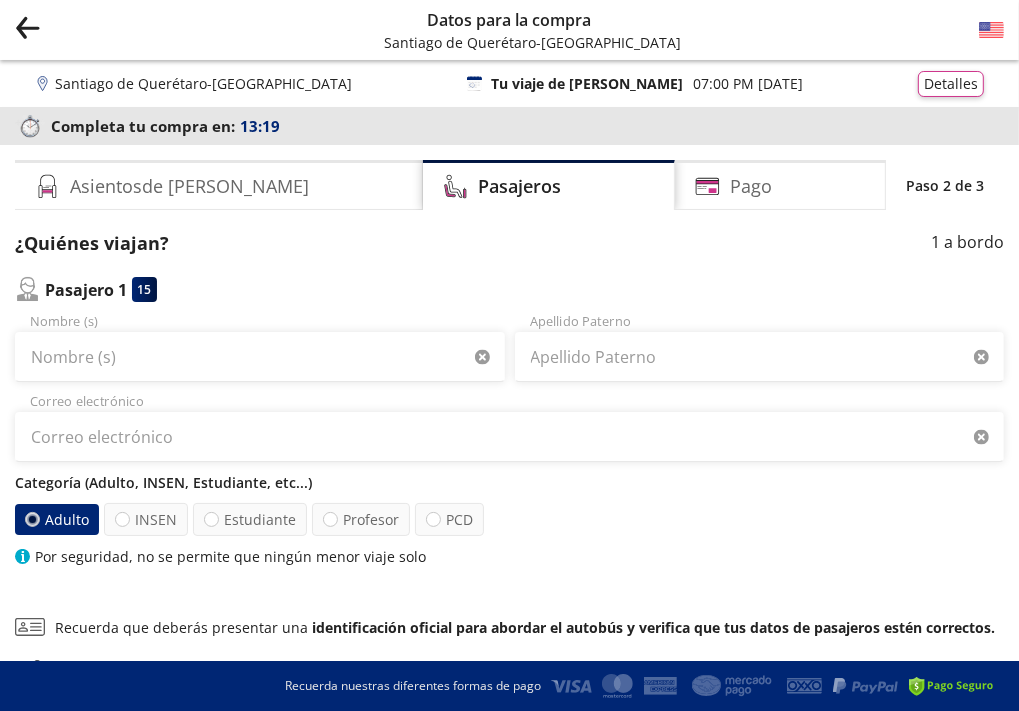 scroll, scrollTop: 32, scrollLeft: 0, axis: vertical 